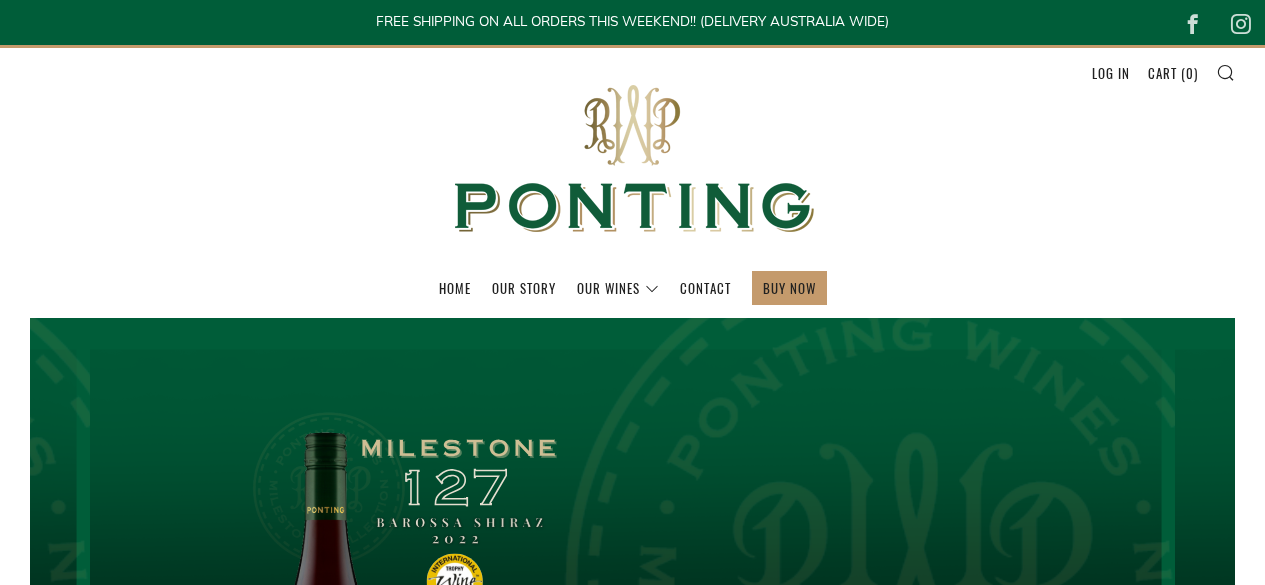 scroll, scrollTop: 0, scrollLeft: 0, axis: both 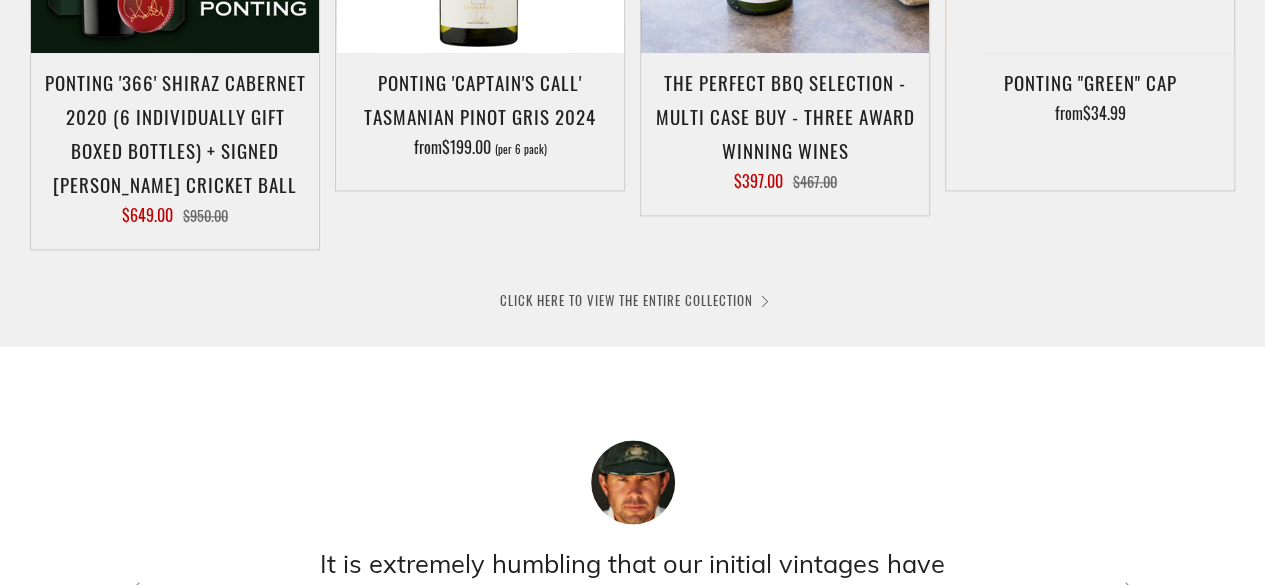 click on "CLICK HERE TO VIEW THE ENTIRE COLLECTION" at bounding box center (633, 300) 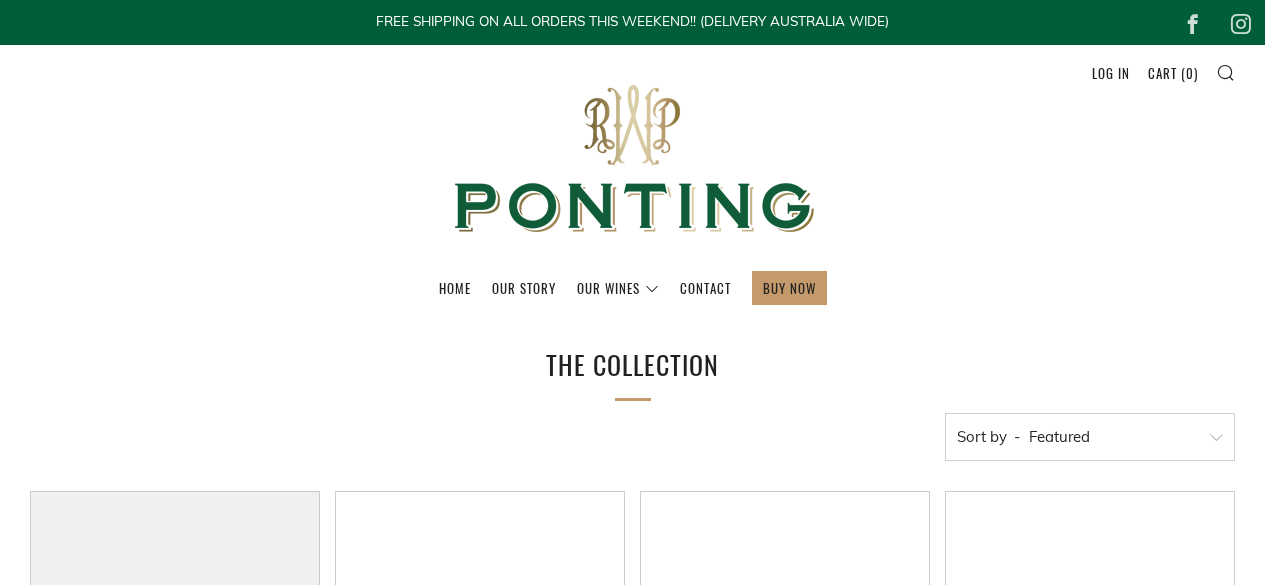 scroll, scrollTop: 0, scrollLeft: 0, axis: both 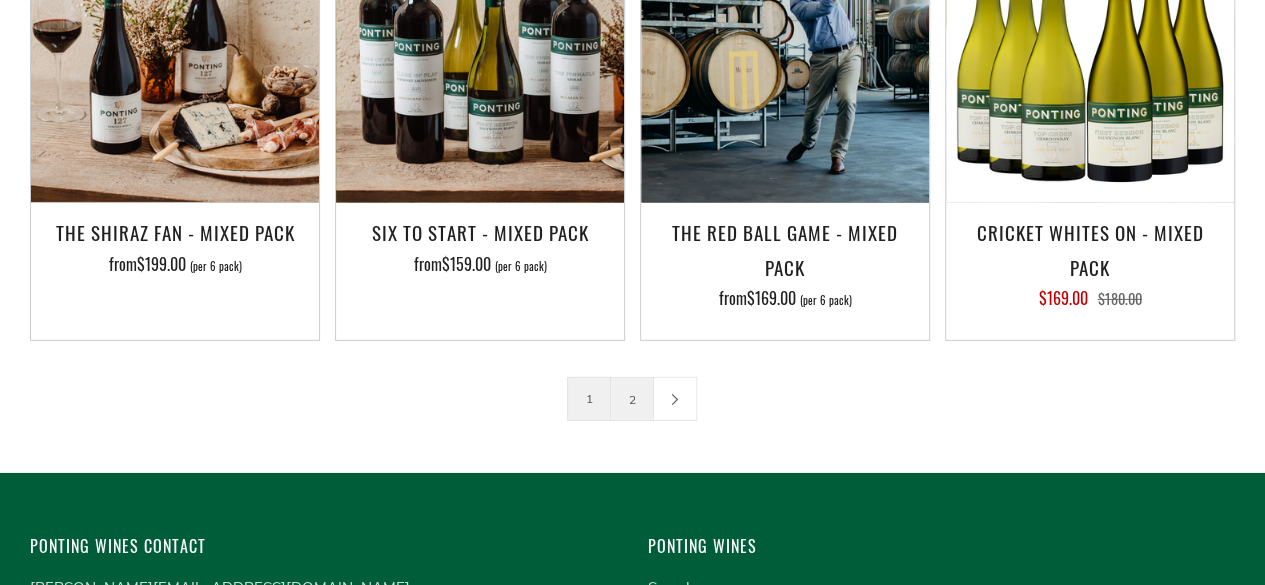 click on "2" at bounding box center (632, 399) 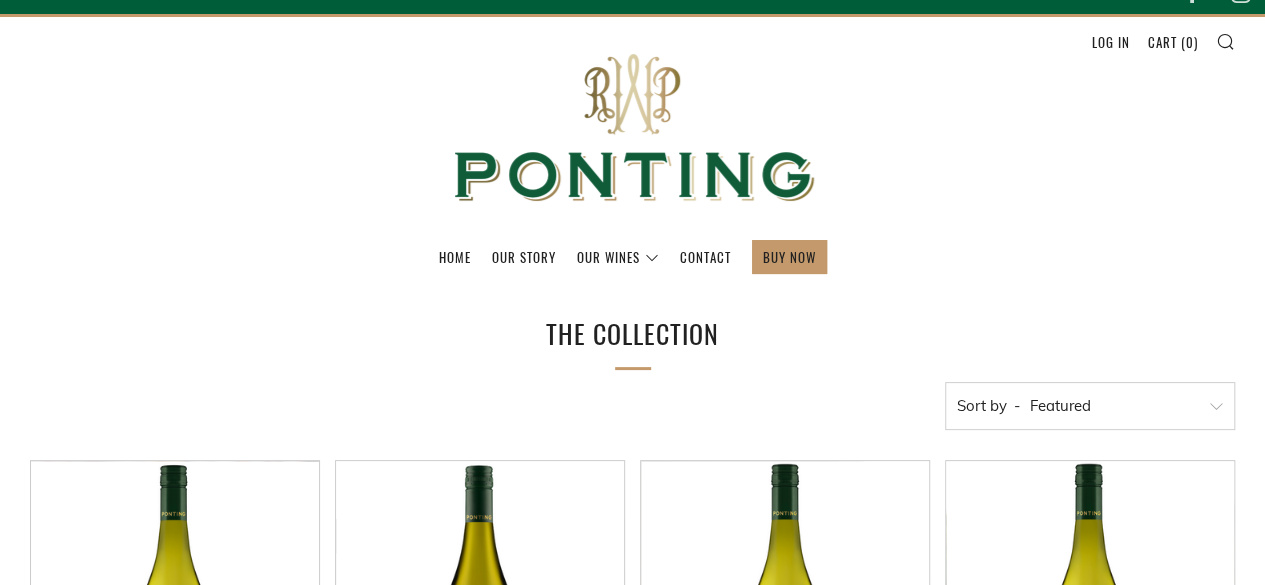 scroll, scrollTop: 0, scrollLeft: 0, axis: both 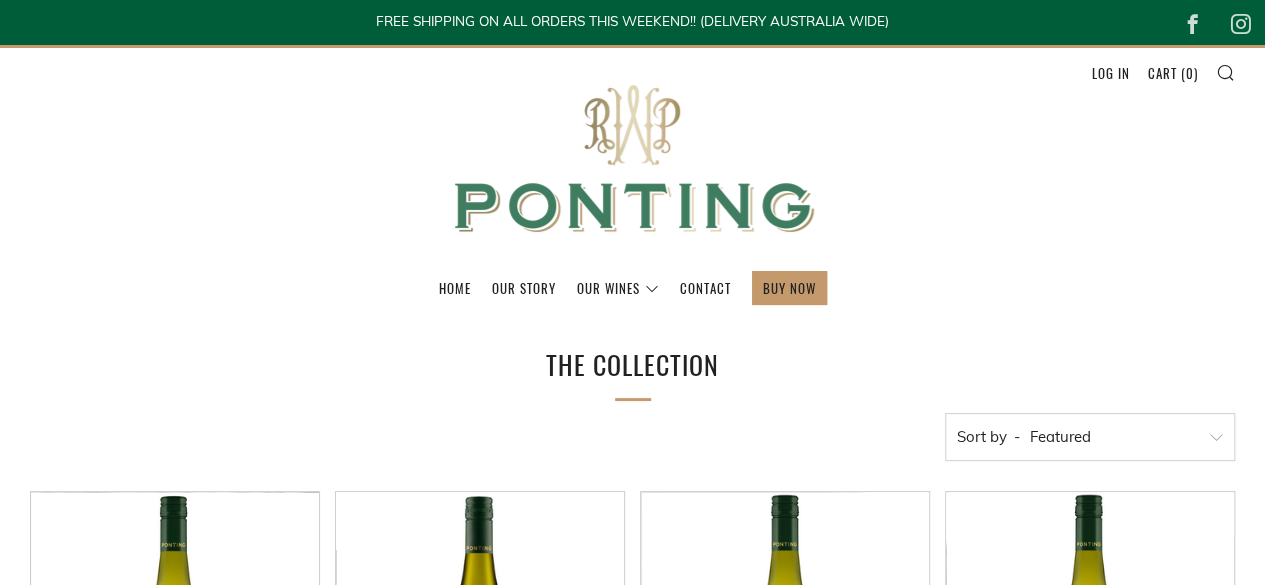 drag, startPoint x: 584, startPoint y: 165, endPoint x: 582, endPoint y: 178, distance: 13.152946 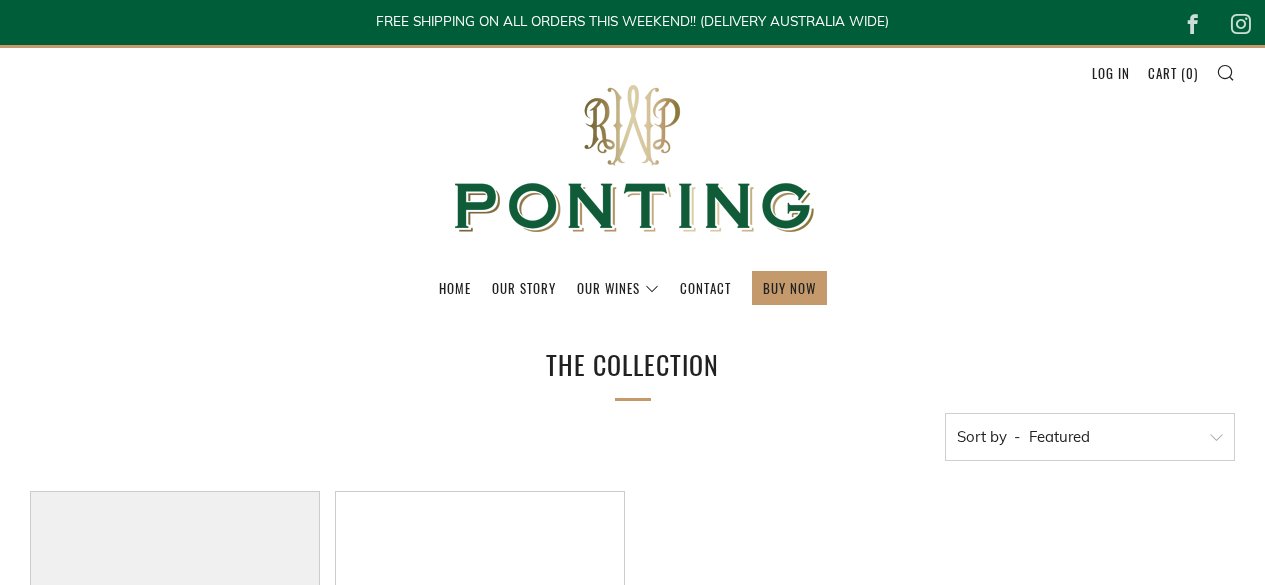 scroll, scrollTop: 0, scrollLeft: 0, axis: both 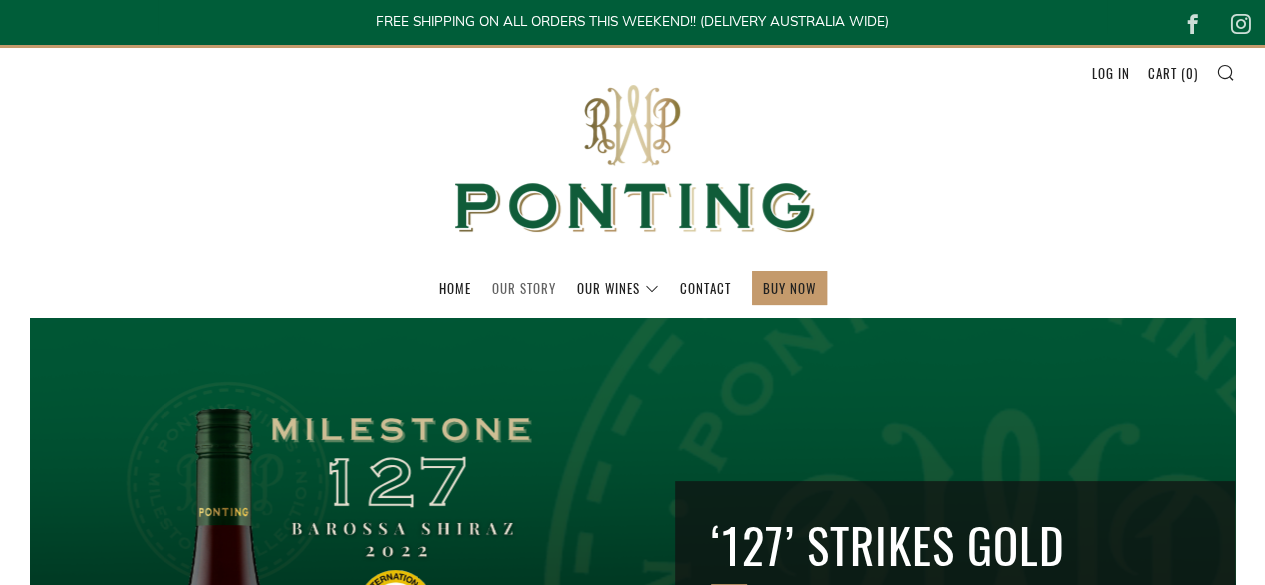 click on "Our Story" at bounding box center (524, 288) 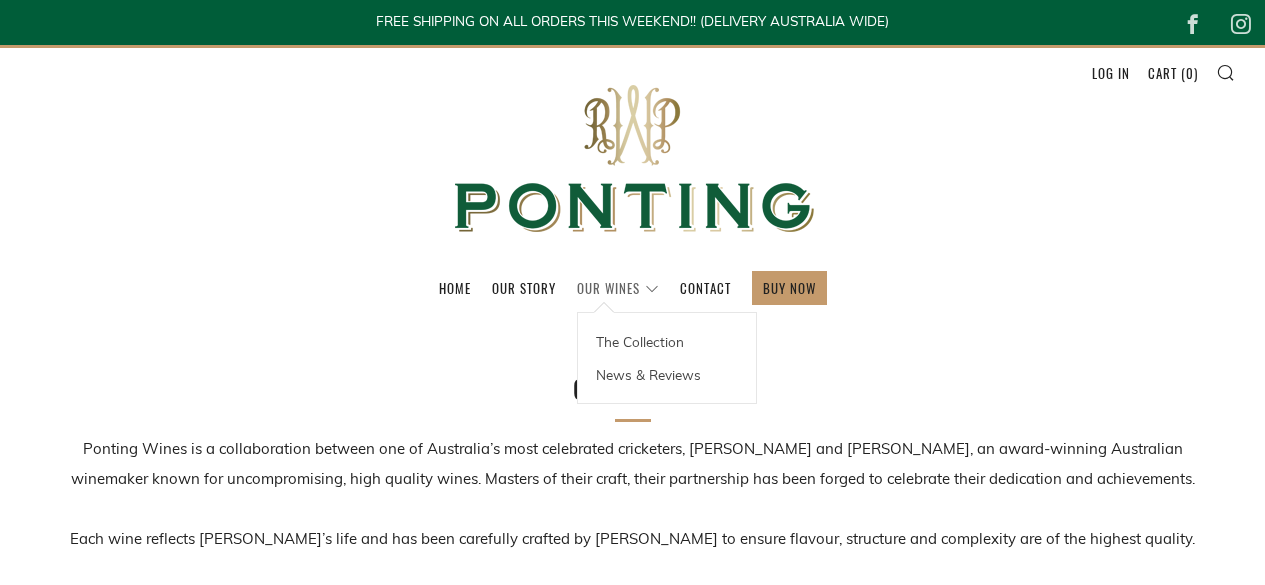 scroll, scrollTop: 0, scrollLeft: 0, axis: both 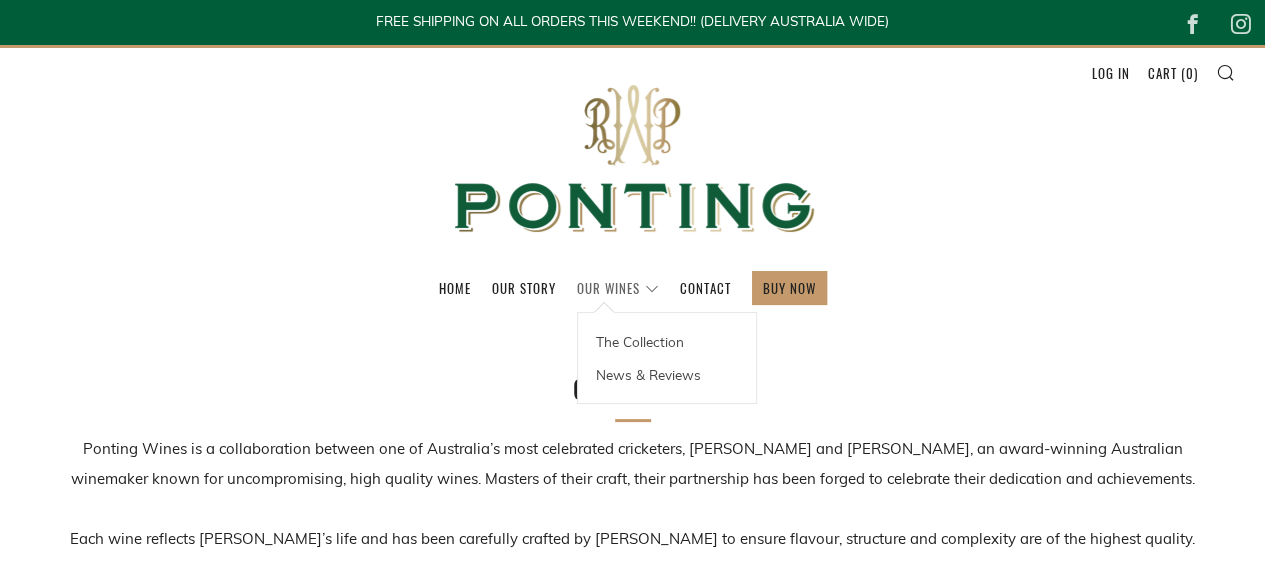 click on "Our Wines" at bounding box center (618, 288) 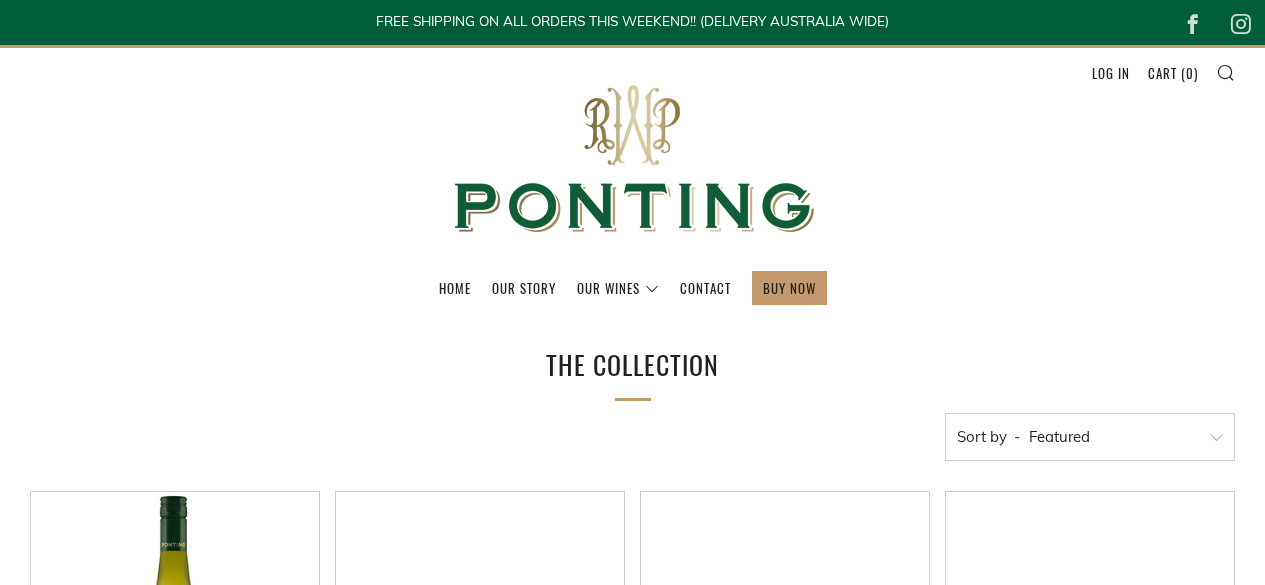scroll, scrollTop: 0, scrollLeft: 0, axis: both 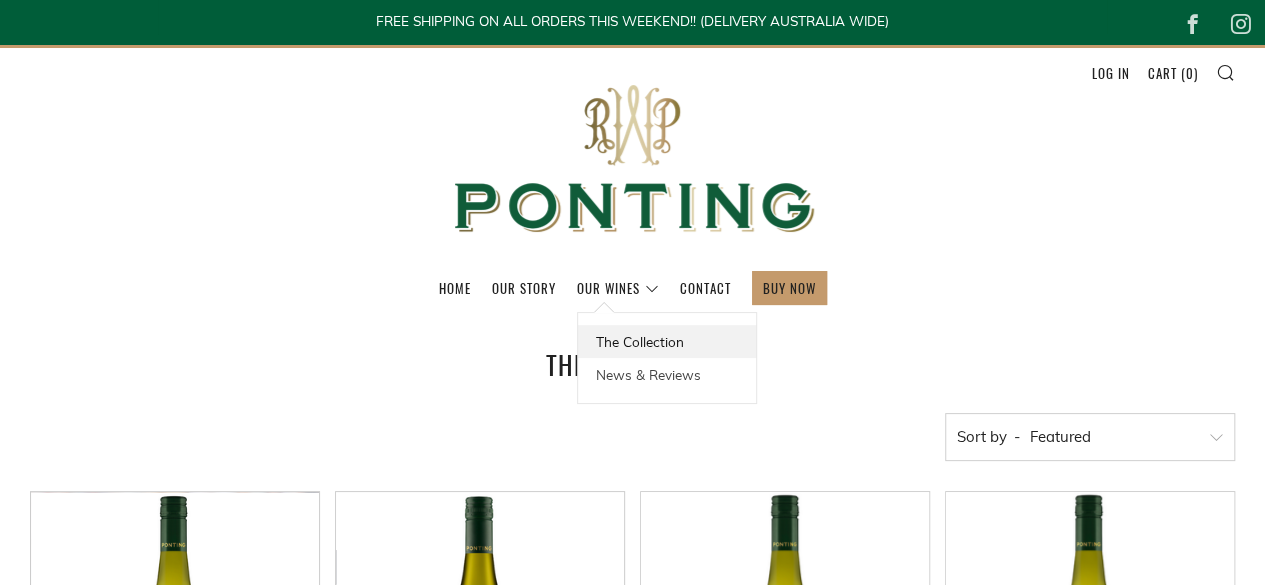 click on "The Collection" at bounding box center (667, 341) 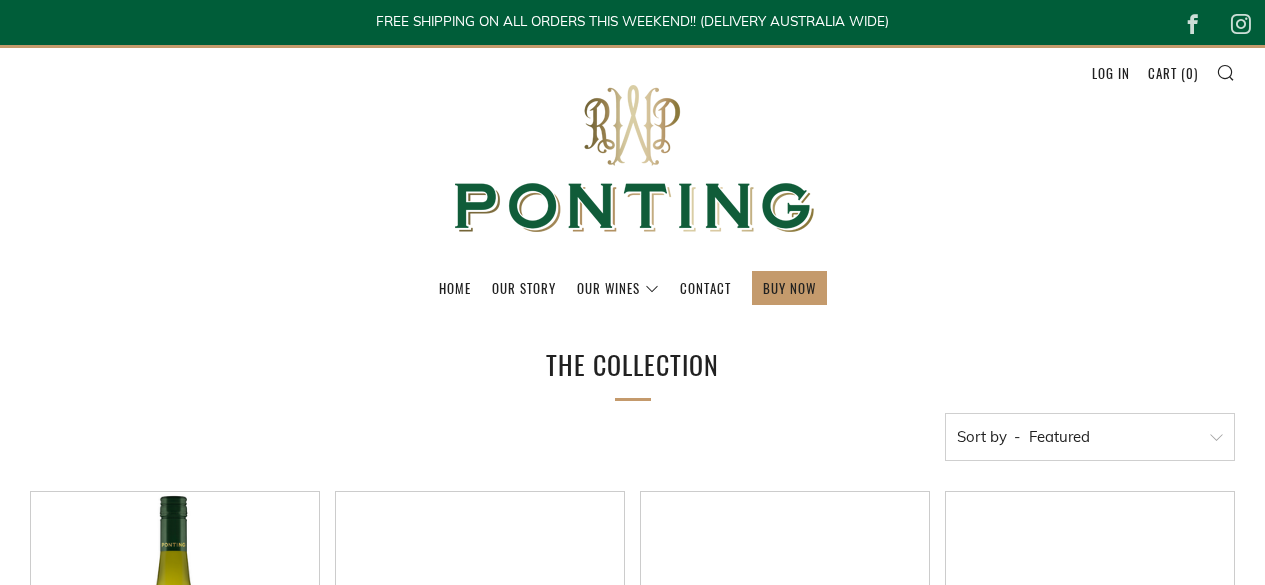 scroll, scrollTop: 0, scrollLeft: 0, axis: both 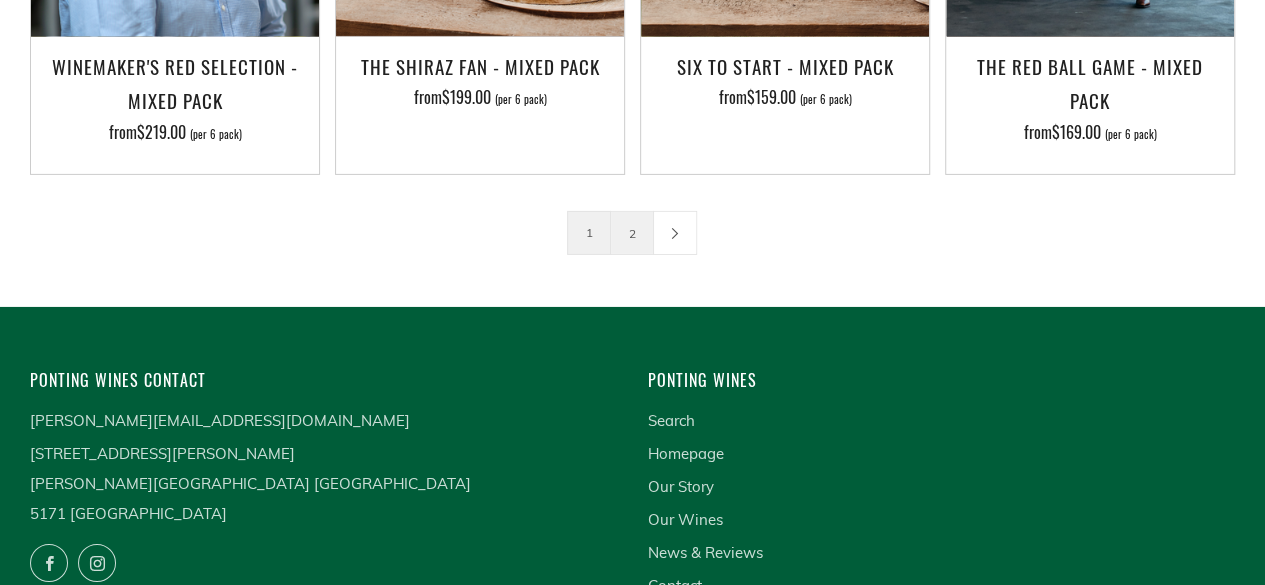 click on "2" at bounding box center (632, 233) 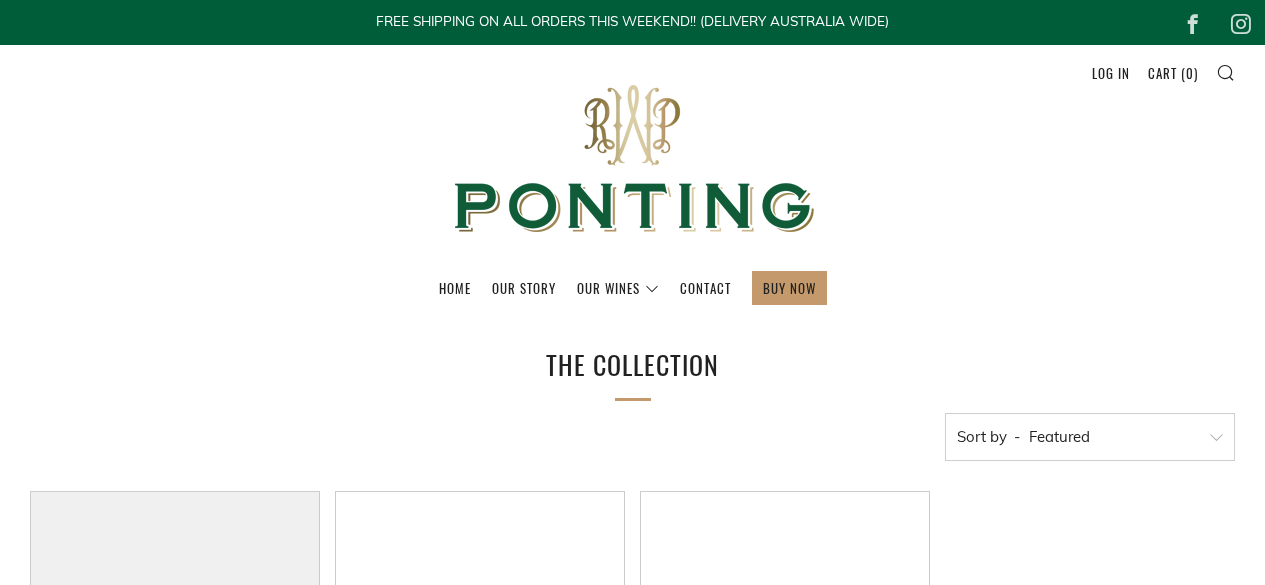 scroll, scrollTop: 0, scrollLeft: 0, axis: both 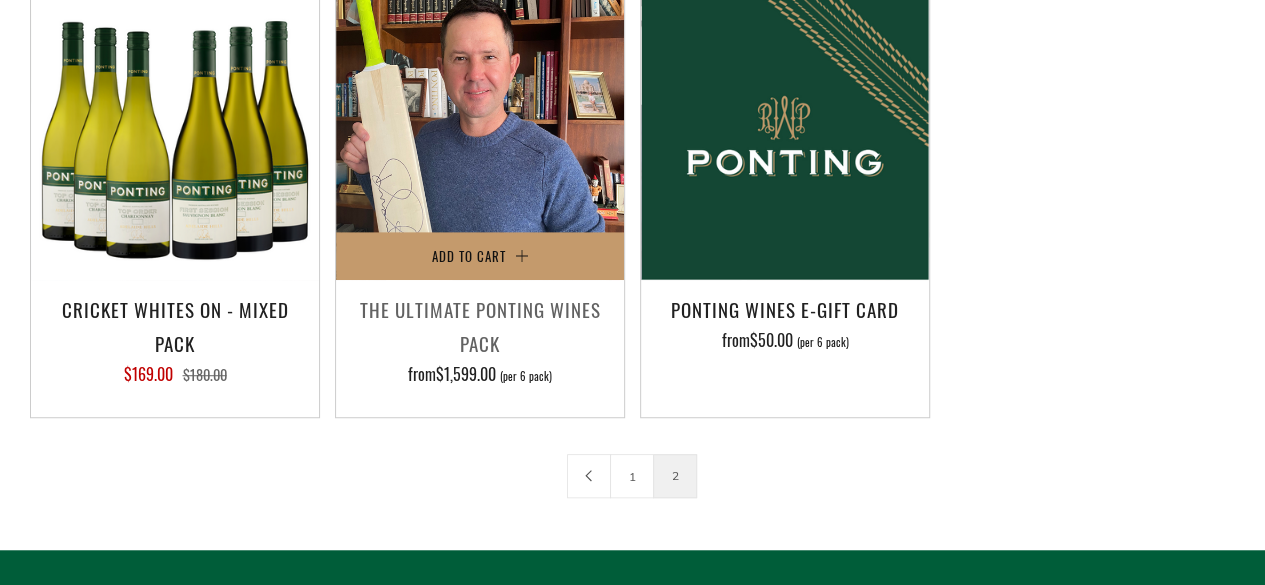 click at bounding box center [480, 136] 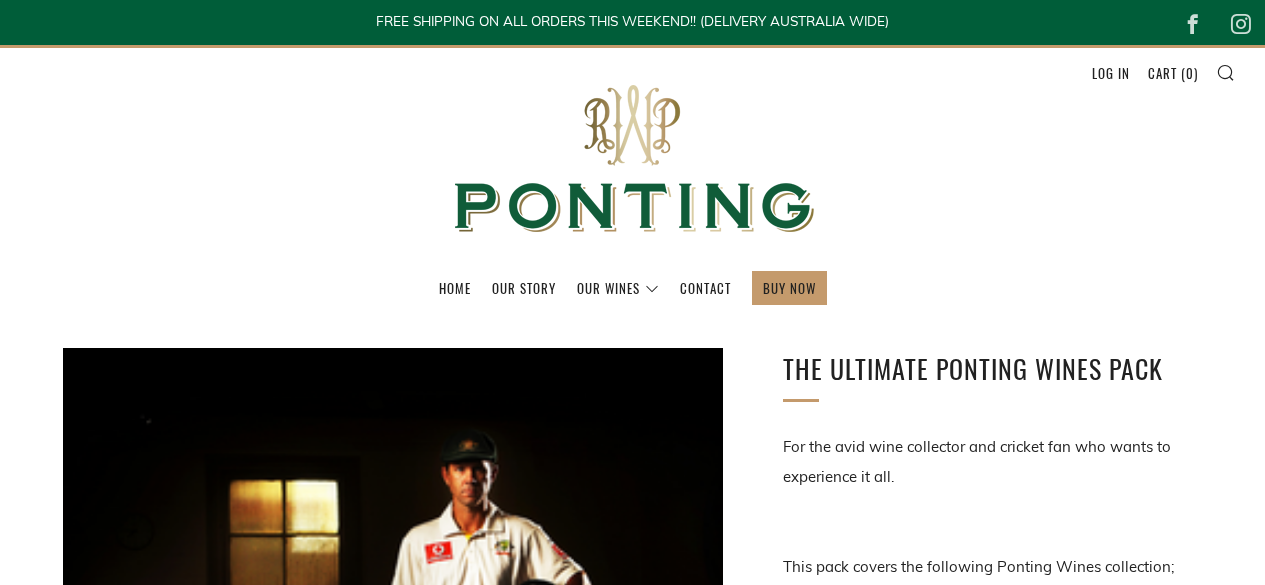 scroll, scrollTop: 0, scrollLeft: 0, axis: both 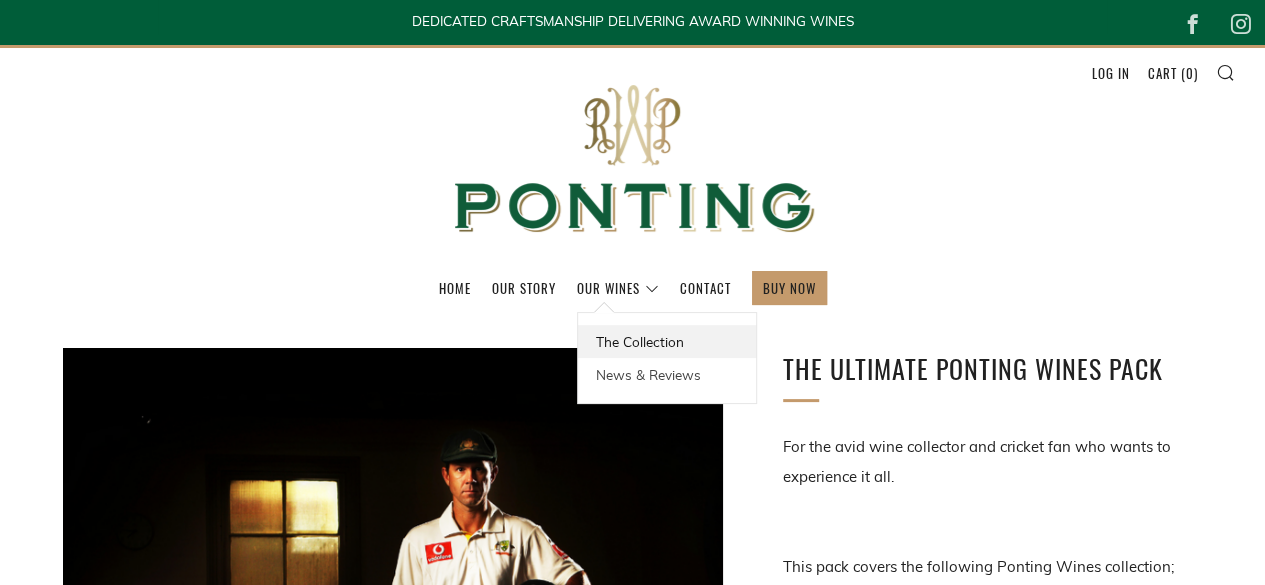 click on "The Collection" at bounding box center (667, 341) 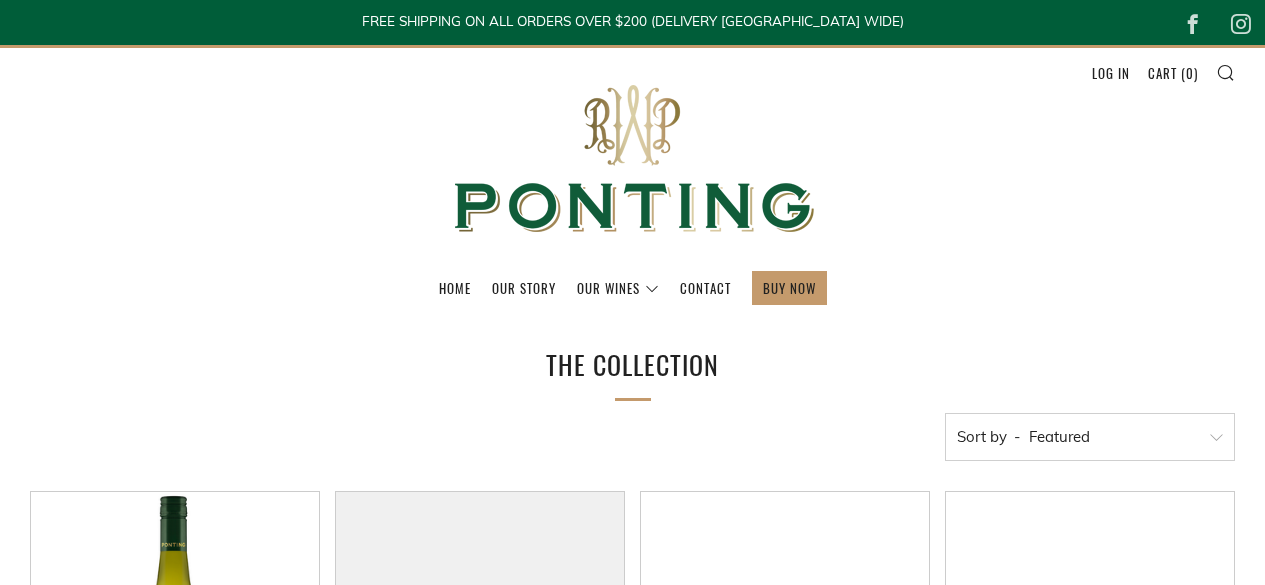 scroll, scrollTop: 0, scrollLeft: 0, axis: both 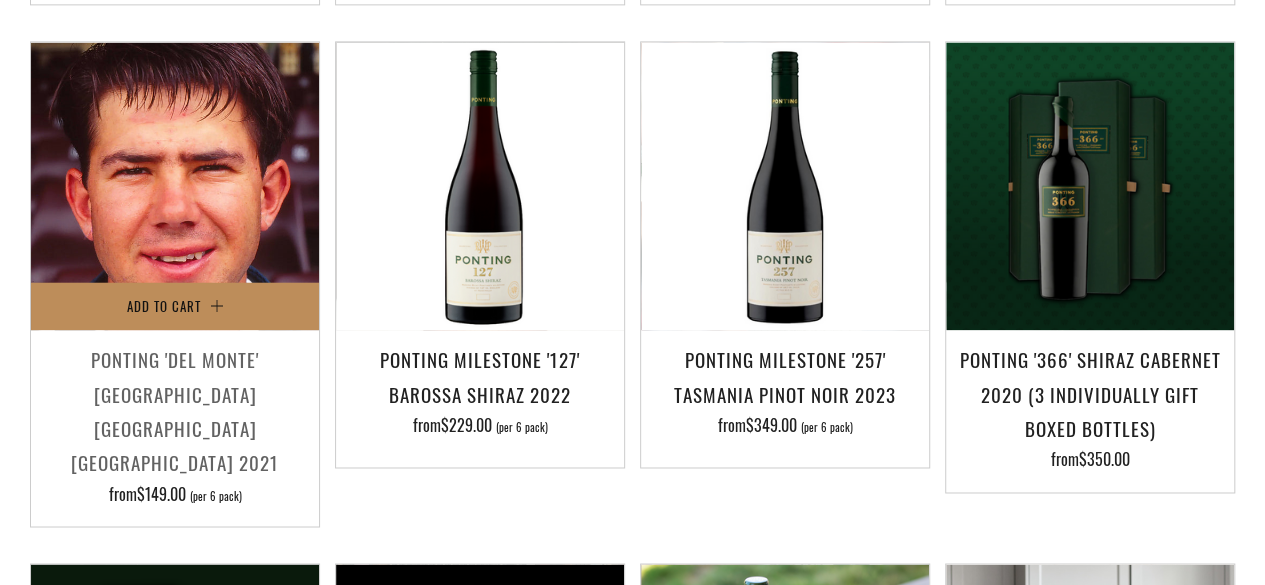 click on "Add to Cart" at bounding box center [164, 306] 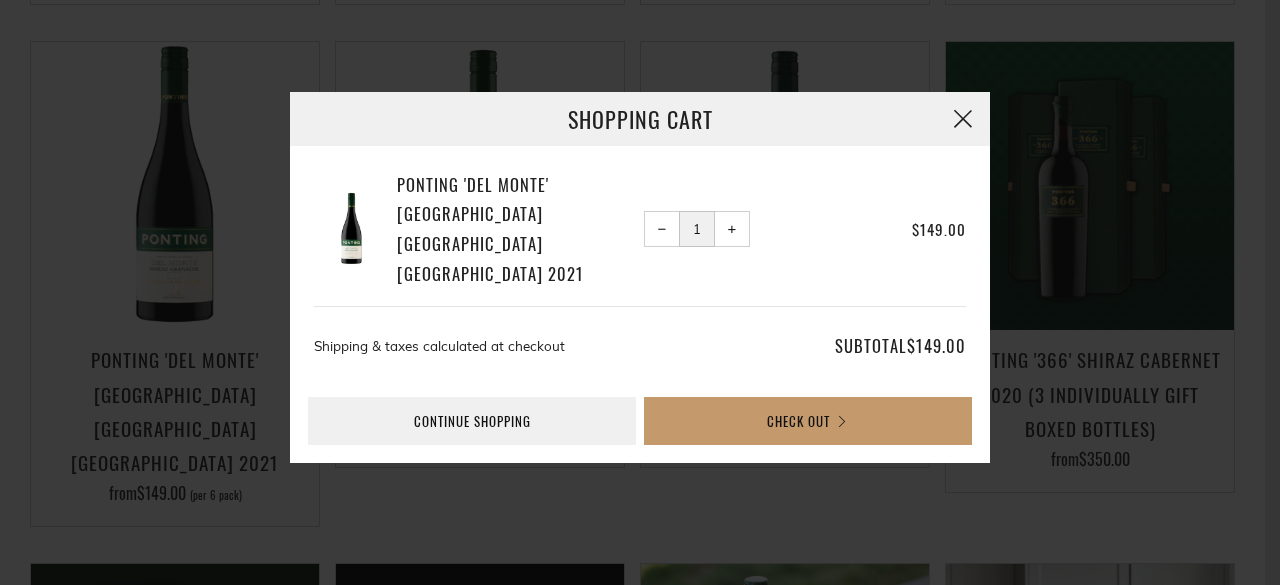 drag, startPoint x: 964, startPoint y: 145, endPoint x: 914, endPoint y: 138, distance: 50.48762 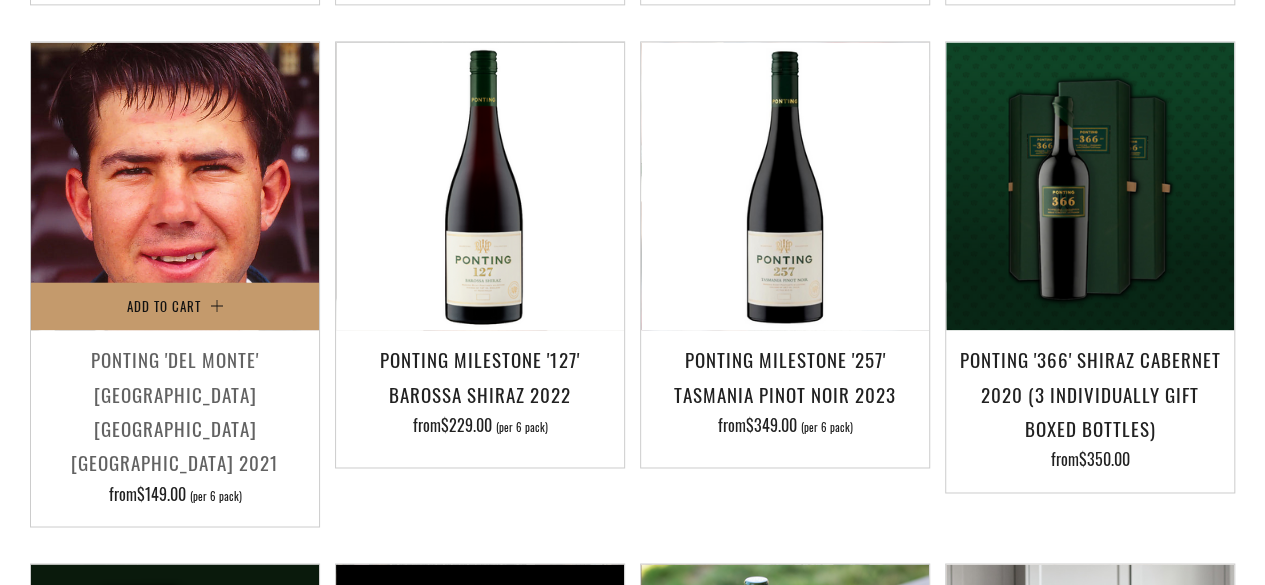 click at bounding box center [175, 186] 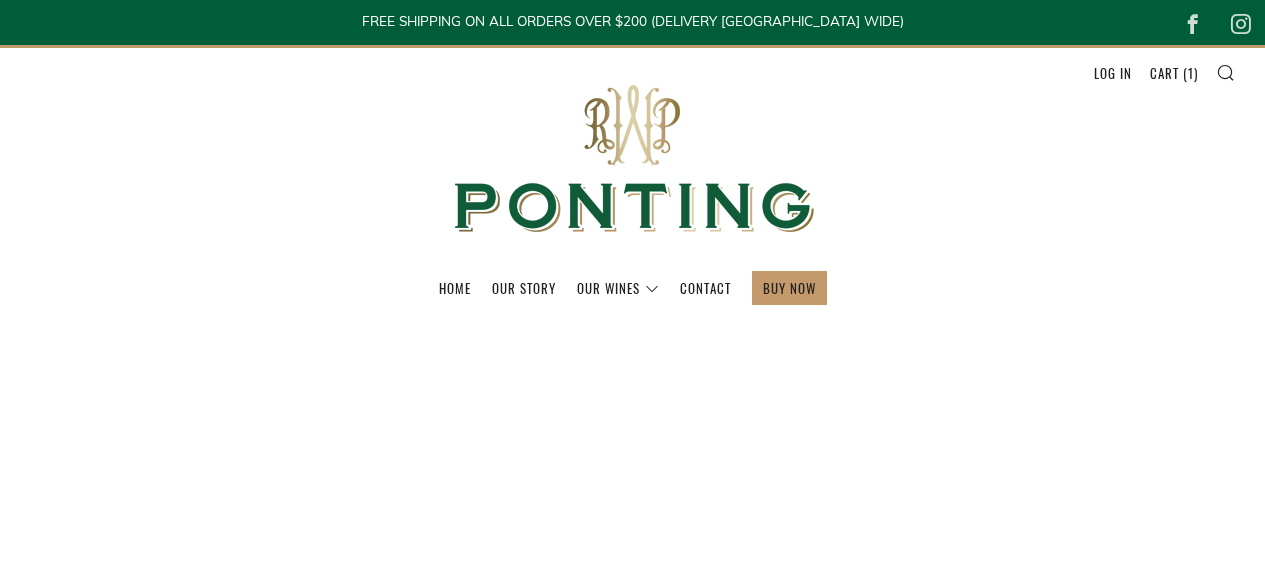 scroll, scrollTop: 0, scrollLeft: 0, axis: both 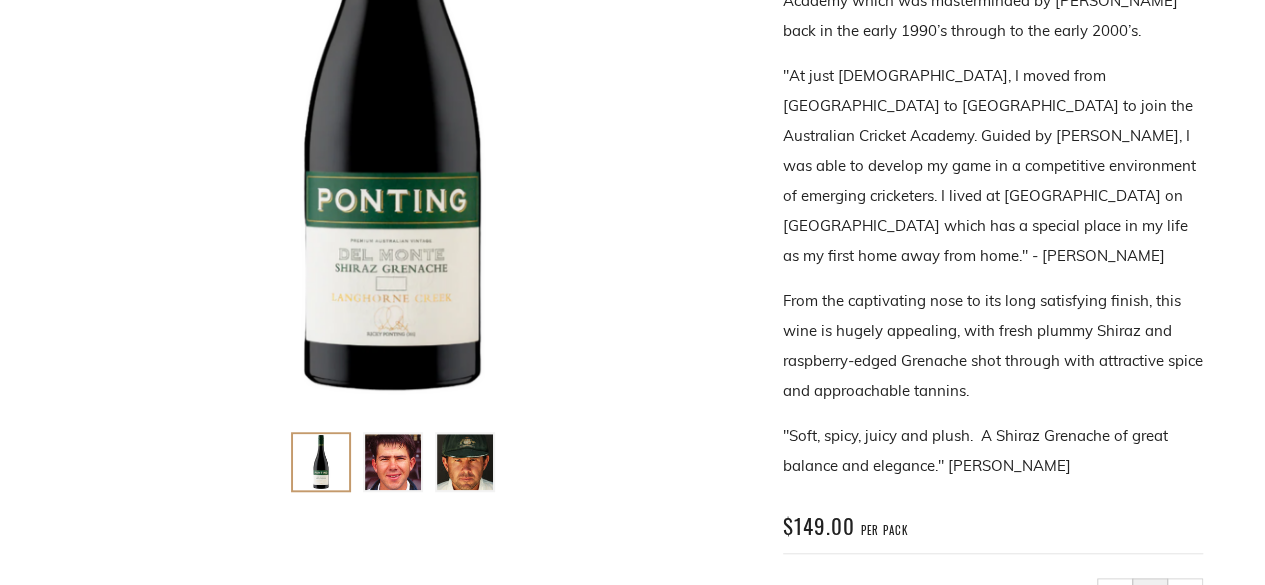 click at bounding box center (321, 462) 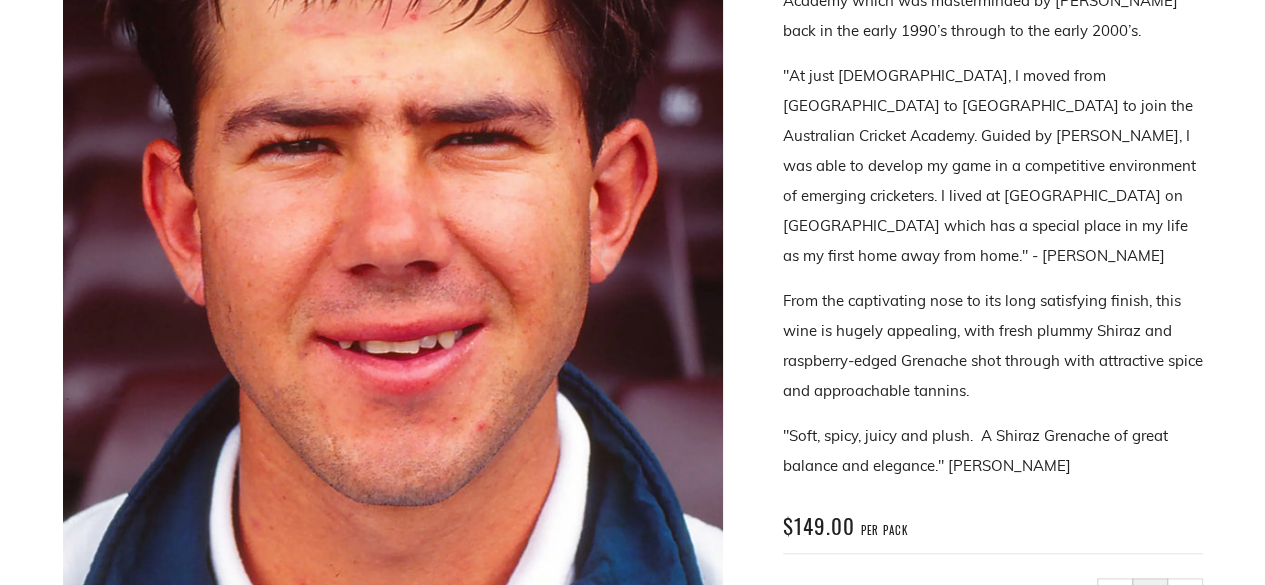 click at bounding box center [393, 181] 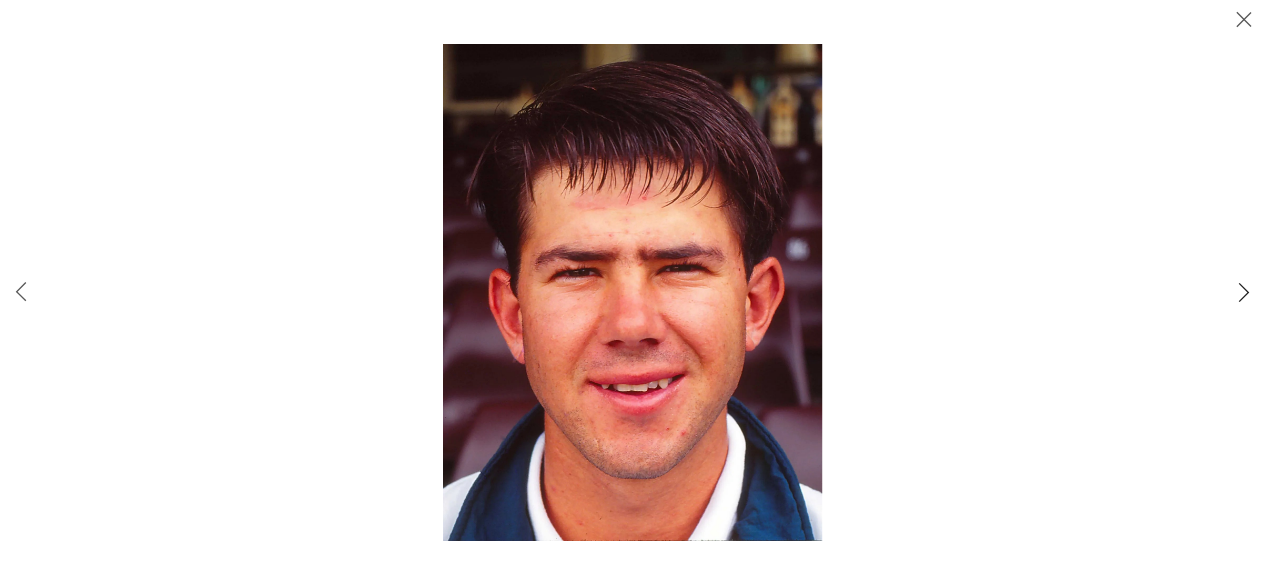 click on "Arrow right" at bounding box center (1244, 293) 